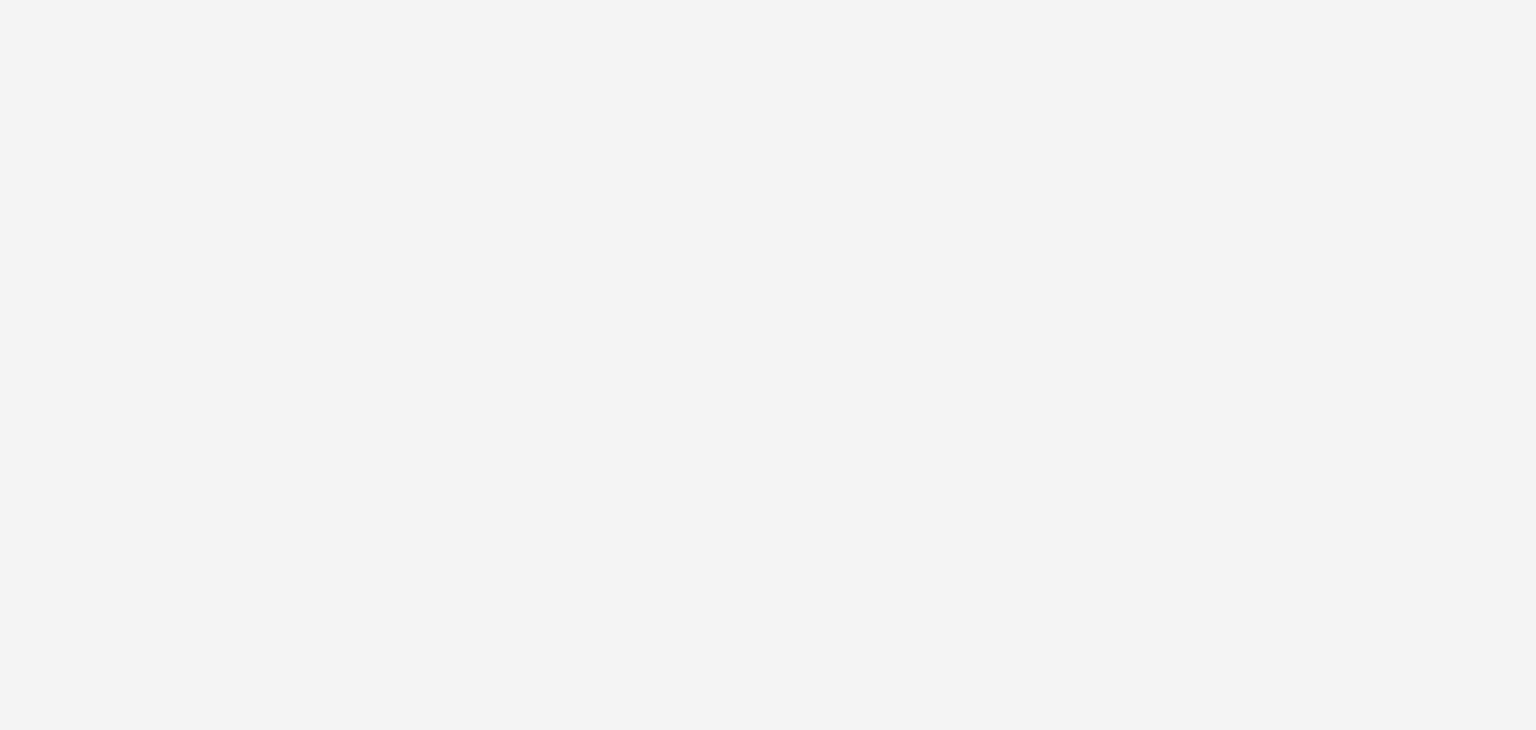 scroll, scrollTop: 0, scrollLeft: 0, axis: both 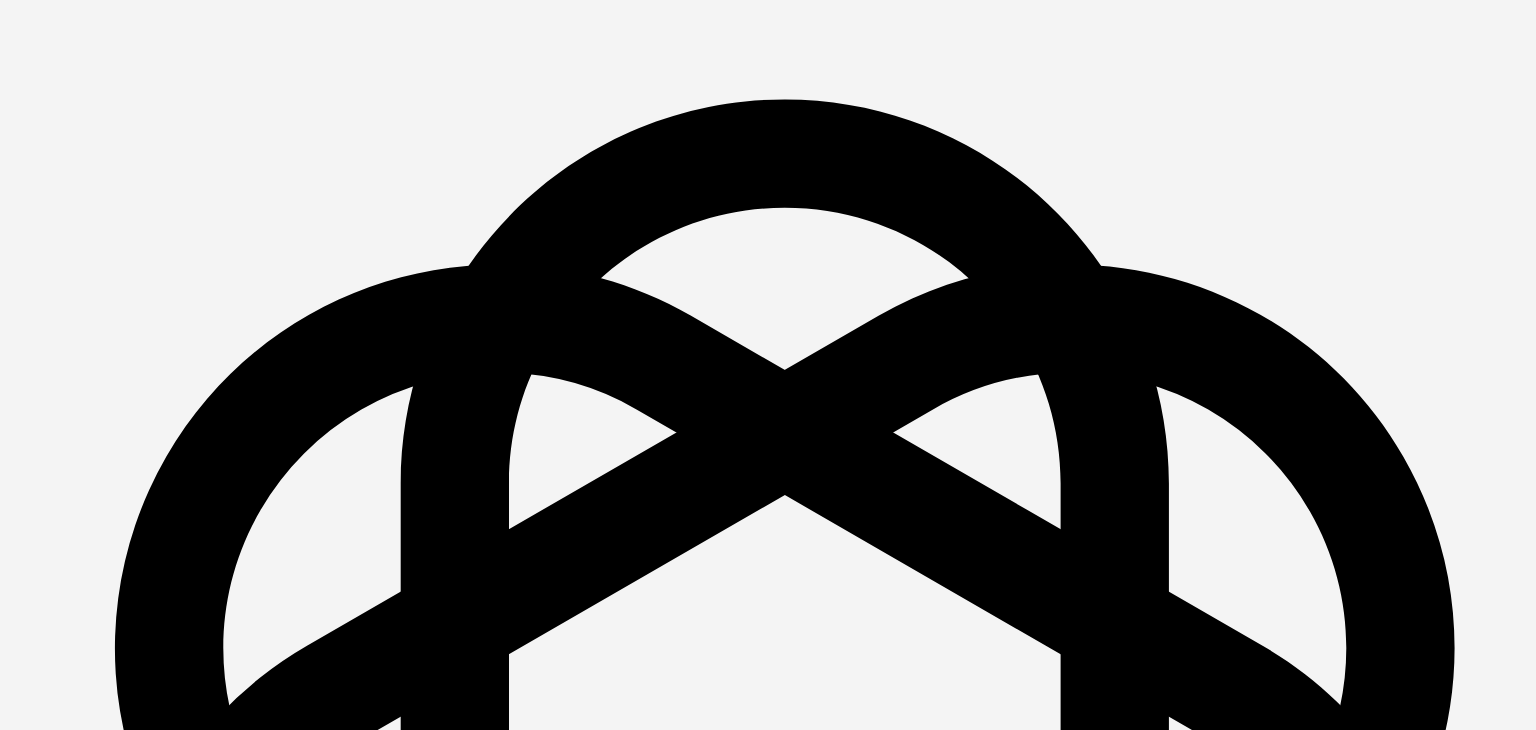 click on "Chat Nouvelle conversation Search Close modal Les données de ChatGPT ne sont pas en temps réel. La fonctionnalité WebAccess combine l'intelligence de ChatGPT avec des informations web en temps réel, permettant à GPT de gérer plus efficacement les questions liées aux informations en temps réel. Mettez à niveau pour obtenir cette fonctionnalité, et ne vous souciez plus des informations obsolètes ! Mettez à jour maintenant 🤓 Expliquer une chose complexe Expliquez l'intelligence artificielle de telle sorte            que je puisse l'expliquer à mon enfant de six ans. 🧠 Obtenez des suggestions et créez de nouvelles idées S'il vous plaît, donnez-moi les 10 meilleures idées de voyage autour du monde 💭 Traduire, résumer, corriger la grammaire et plus encore... Je t'aime       GPT-4o Mini Hello, how can I help you today? Copier  Arrêtez de générer       GPT-4o Mini  AITOPIA        GPT-4o Mini Très rapide, idéal pour la plupart des tâches quotidiennes.        GPT-4o" at bounding box center [768, 25873] 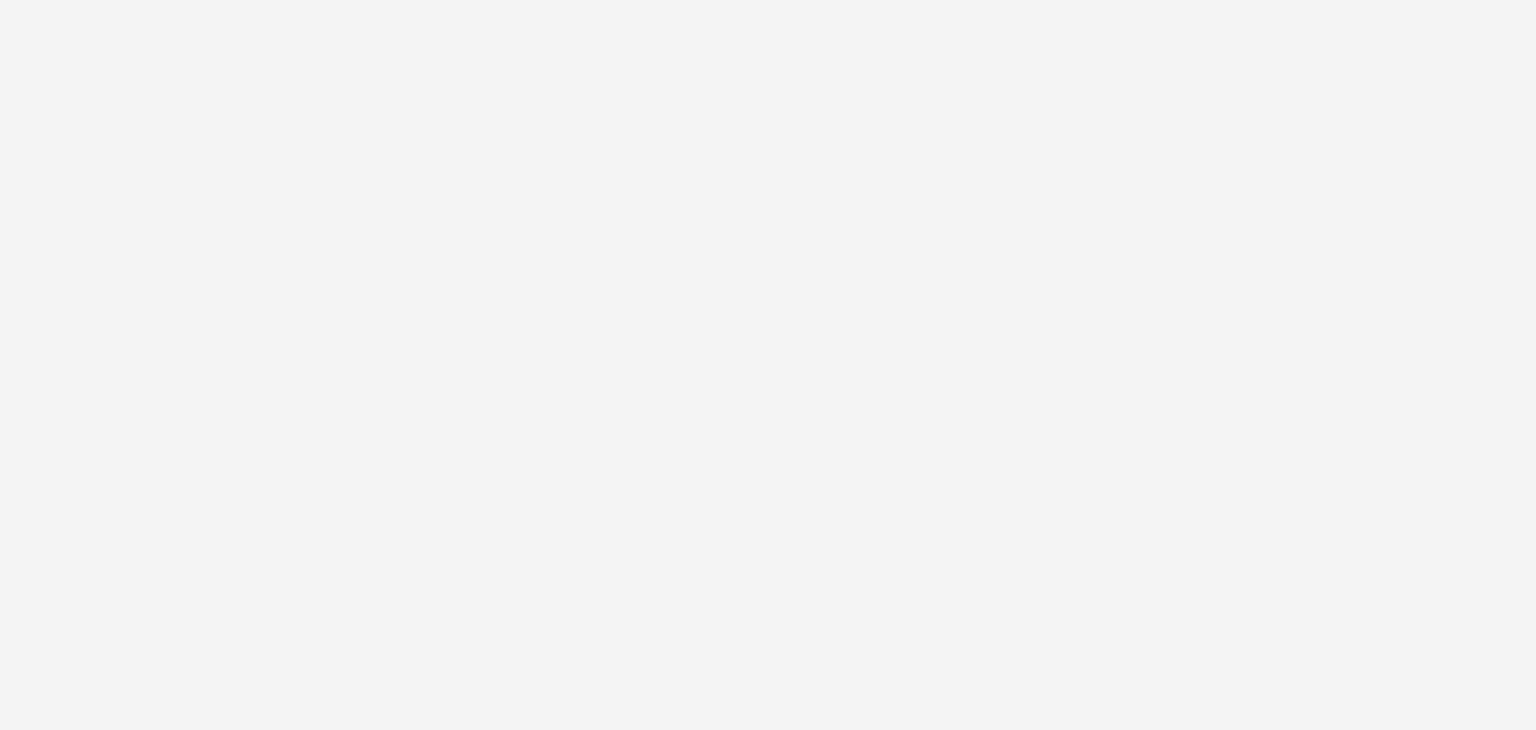 scroll, scrollTop: 0, scrollLeft: 0, axis: both 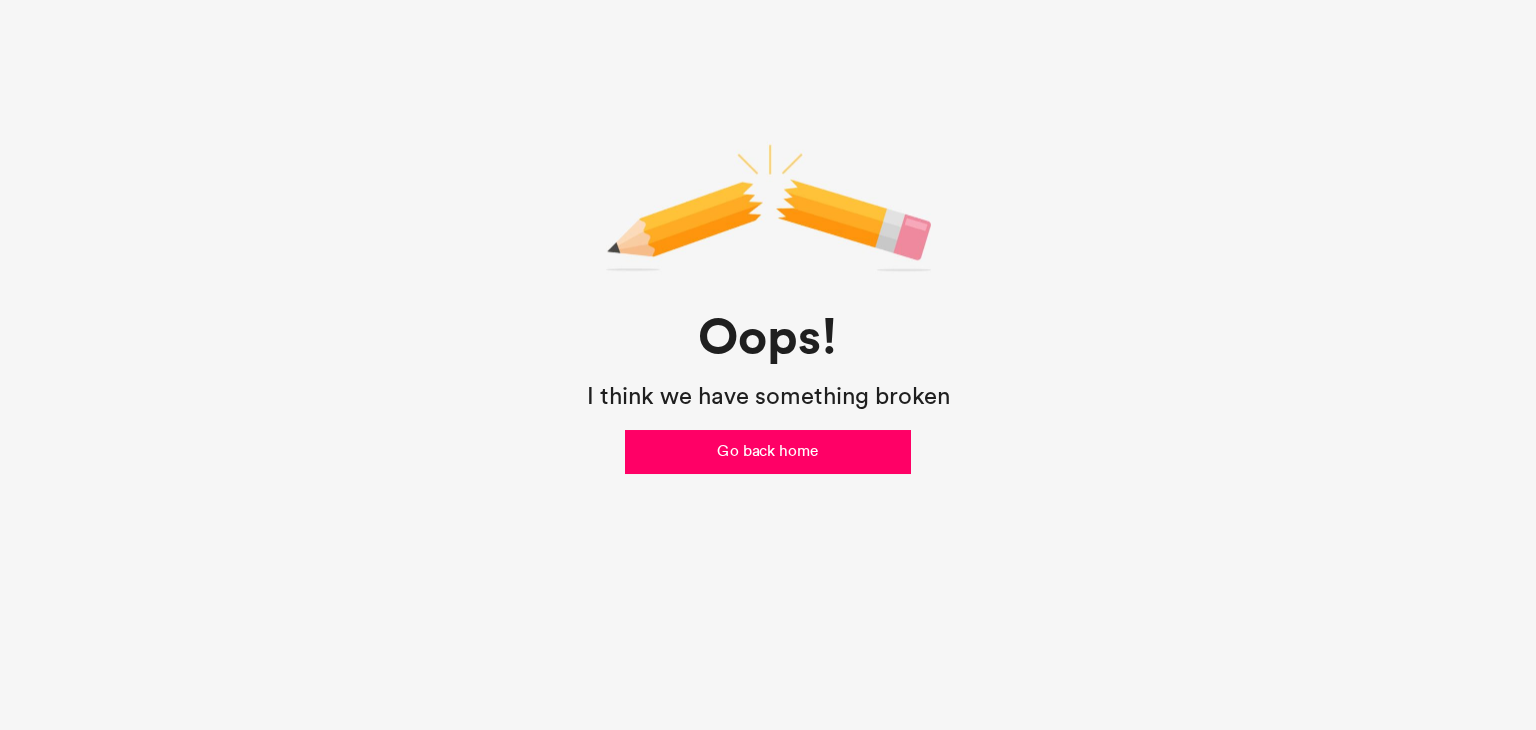 click on "Go back home" at bounding box center [768, 452] 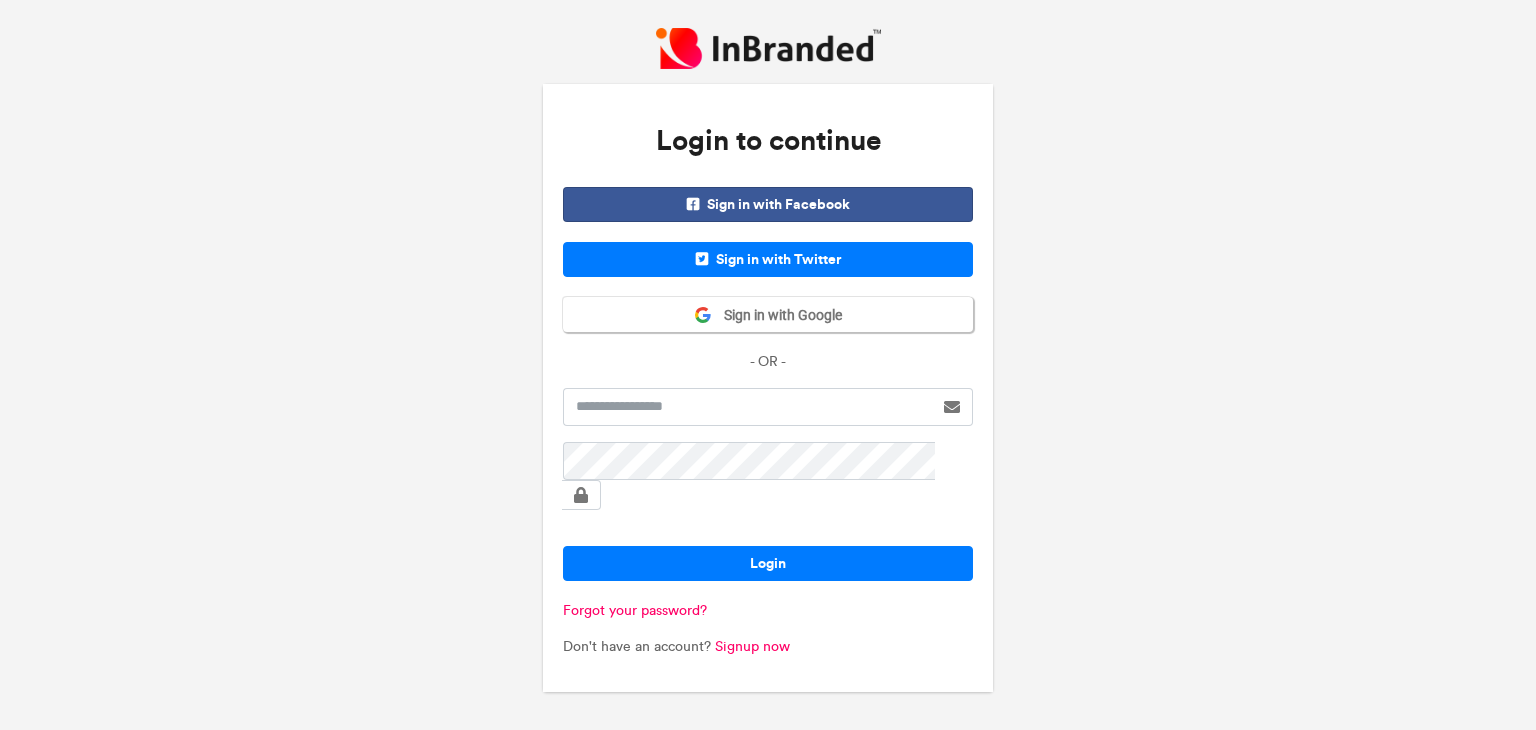 scroll, scrollTop: 0, scrollLeft: 0, axis: both 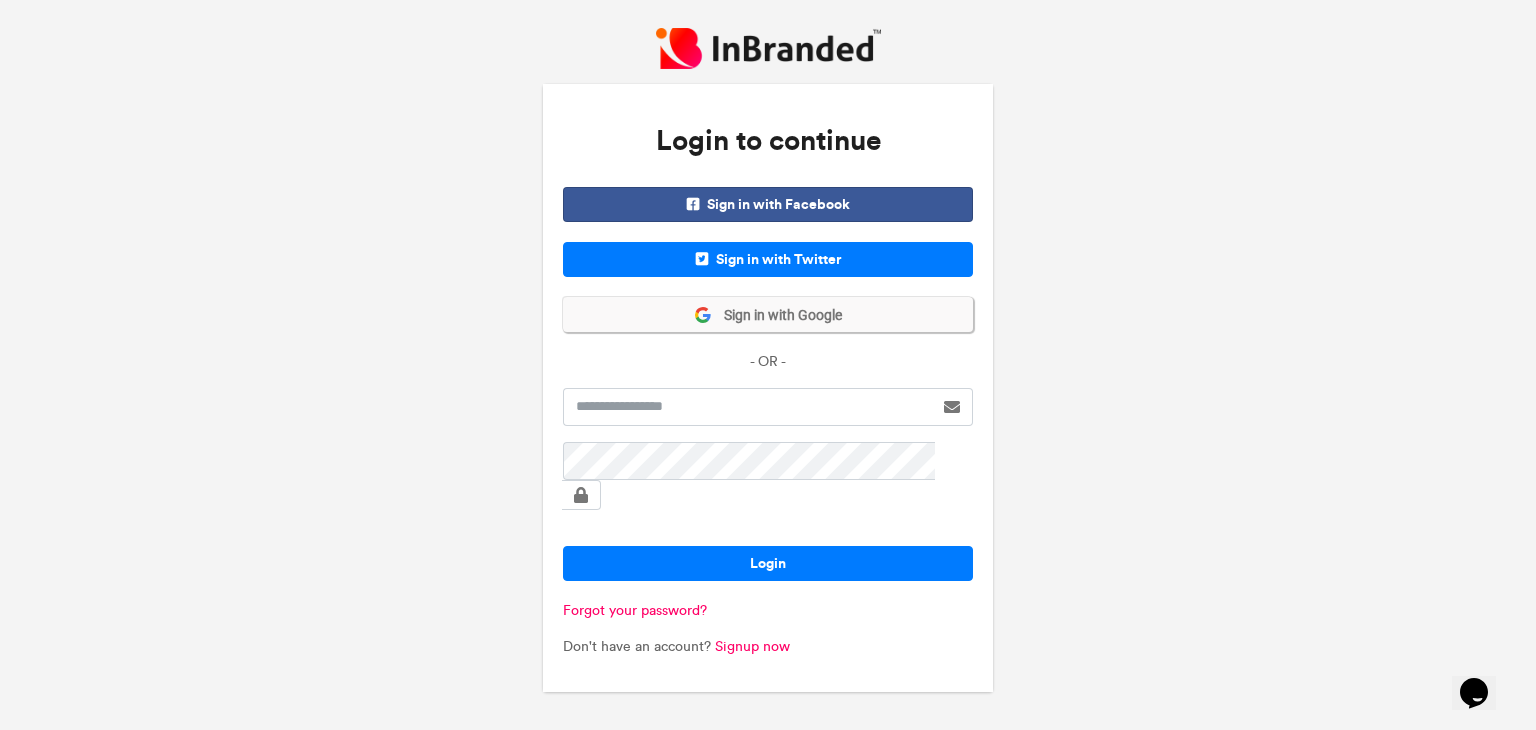 click on "Sign in with Google" at bounding box center [777, 316] 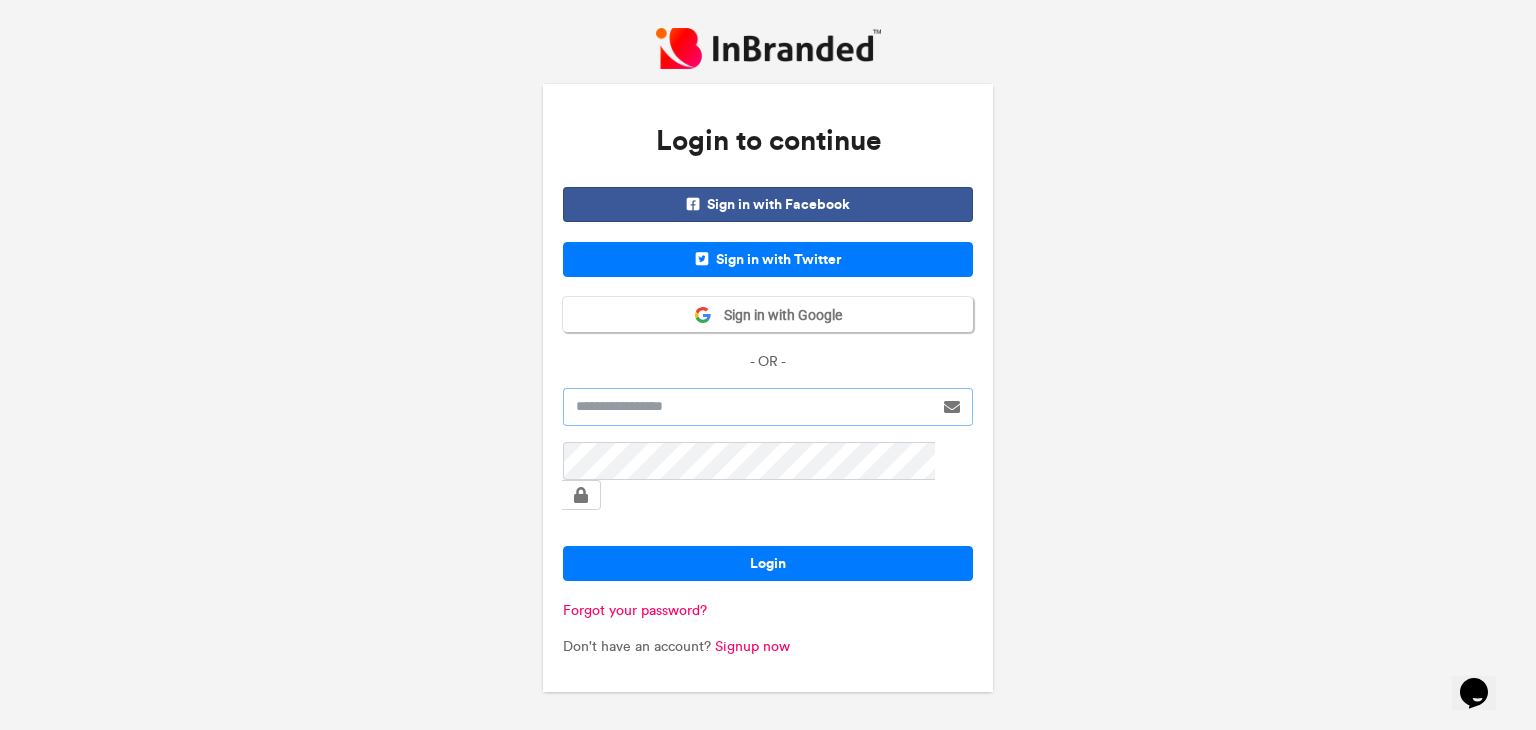 click at bounding box center [748, 407] 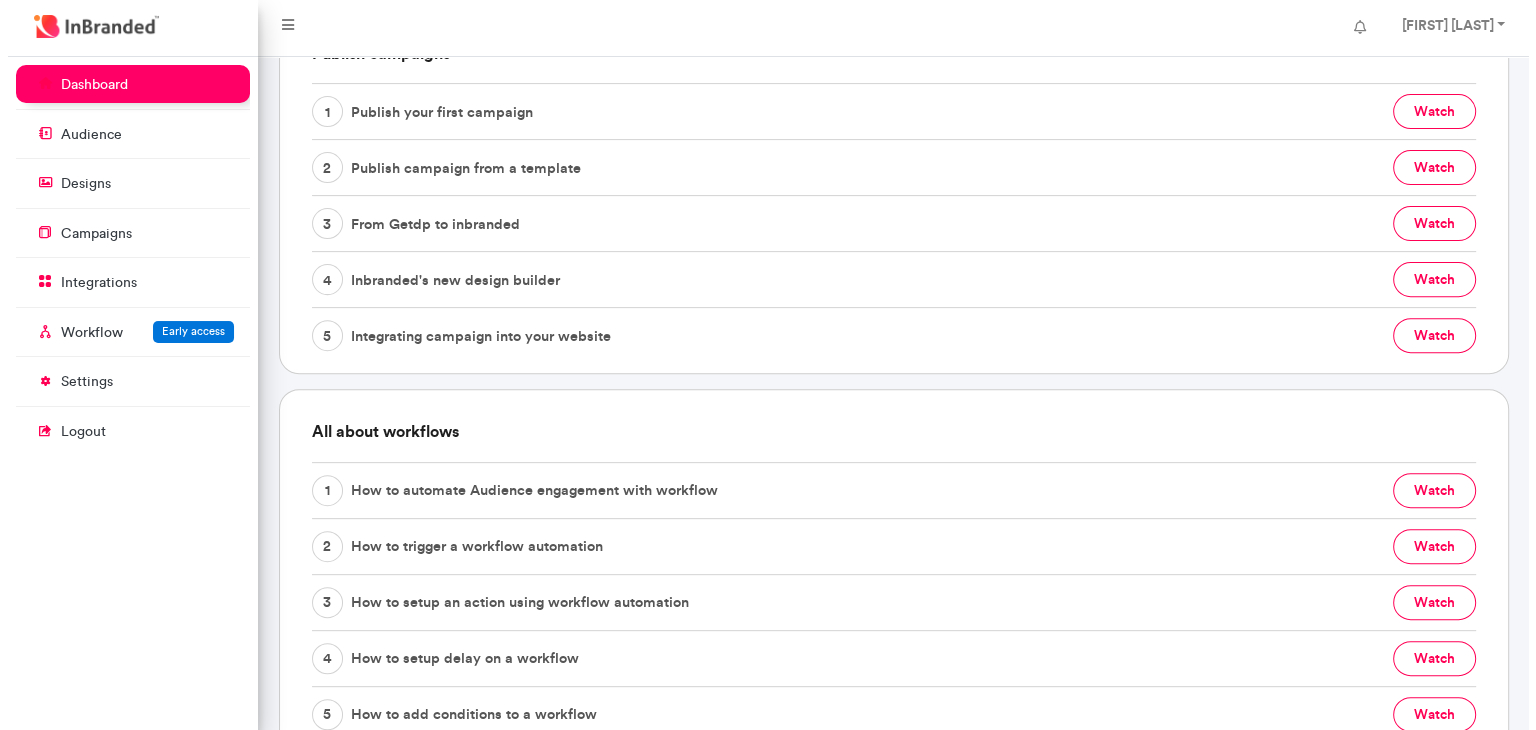 scroll, scrollTop: 0, scrollLeft: 0, axis: both 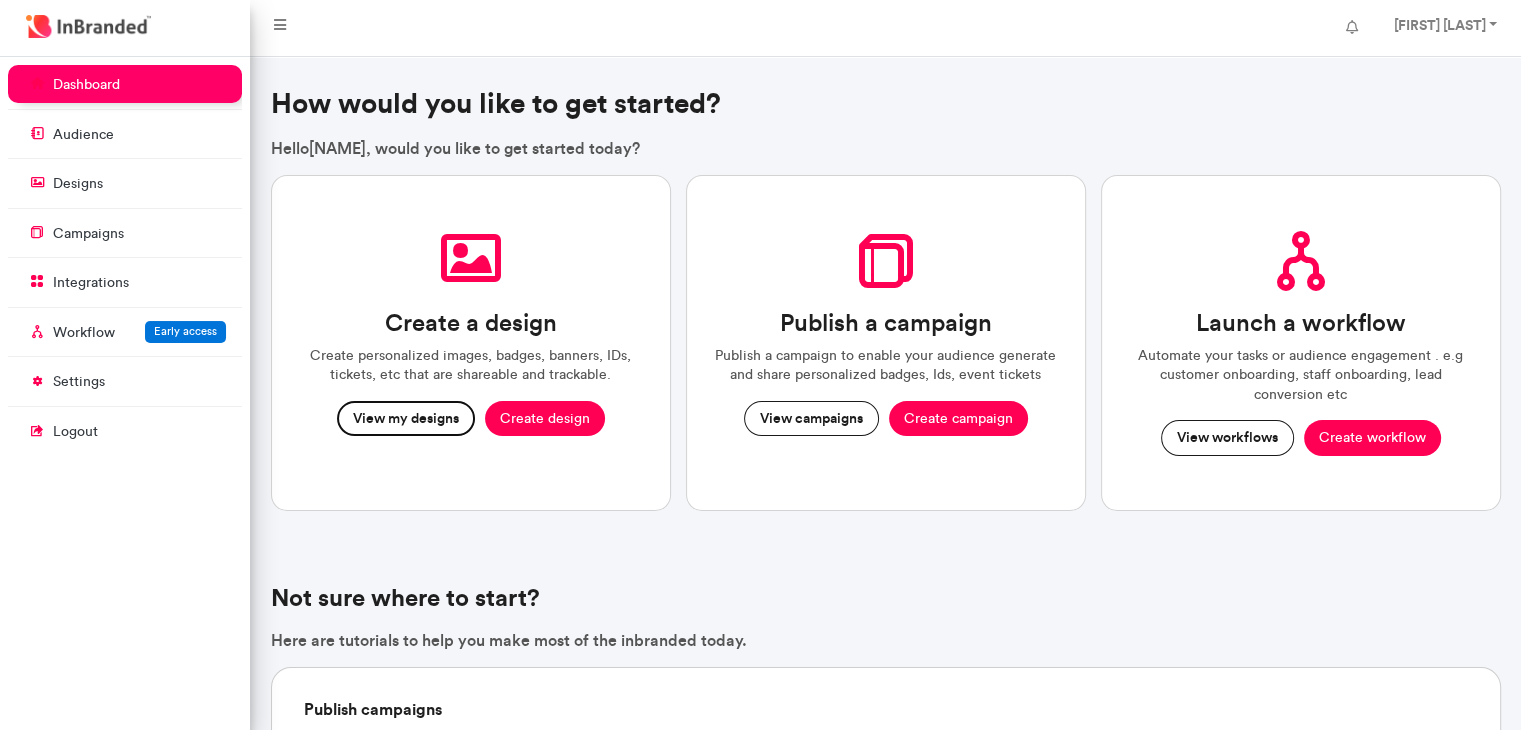 click on "View my designs" at bounding box center (406, 419) 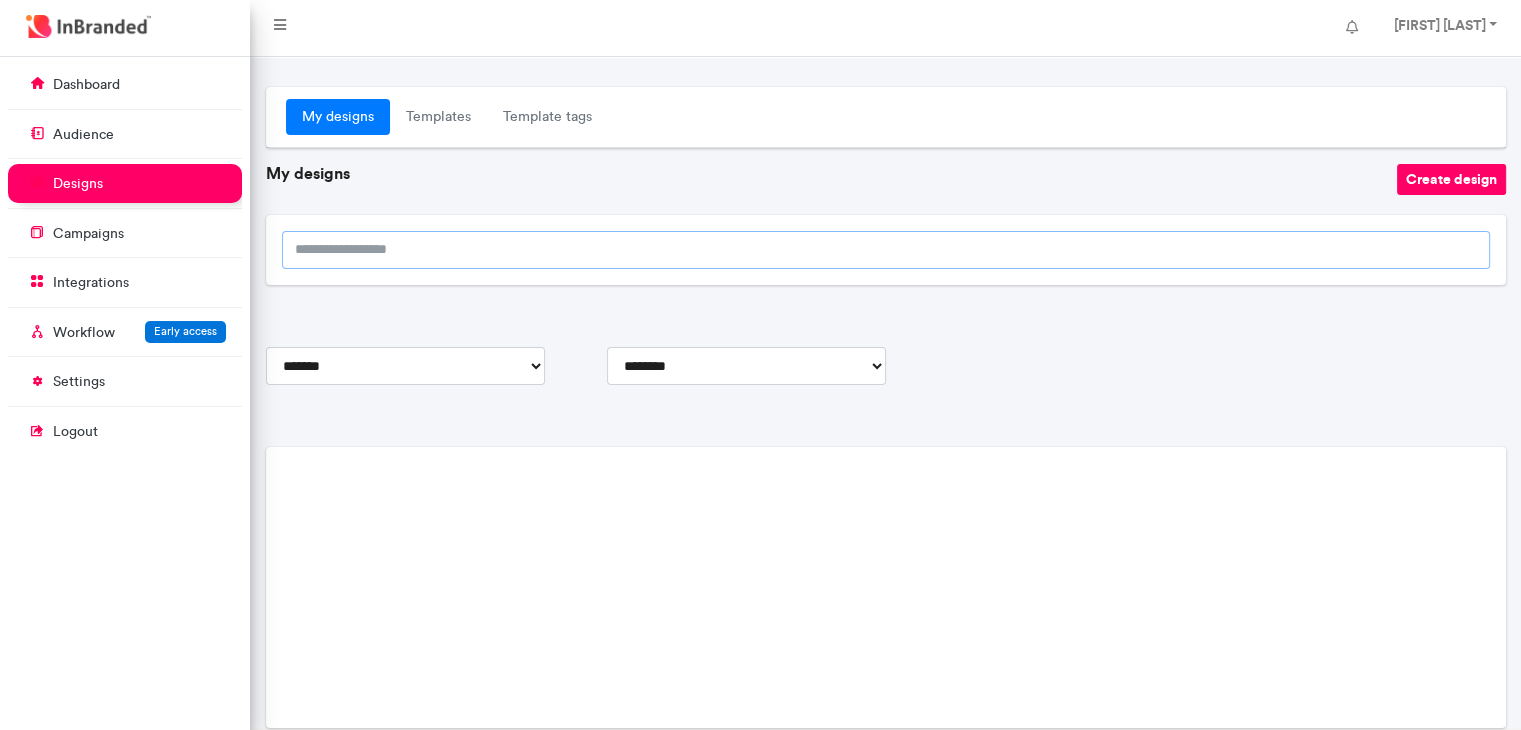 click at bounding box center [886, 250] 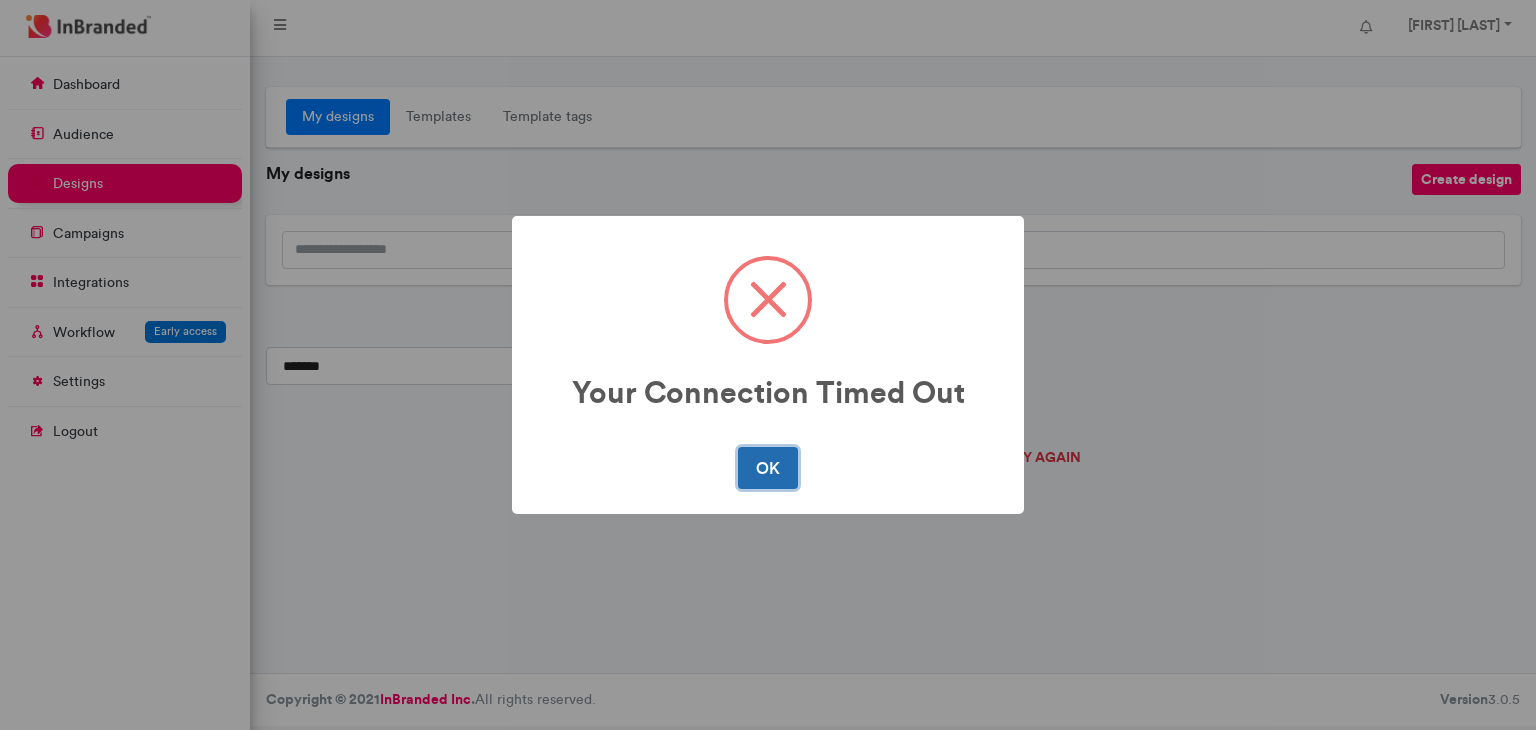 click on "OK" at bounding box center [767, 468] 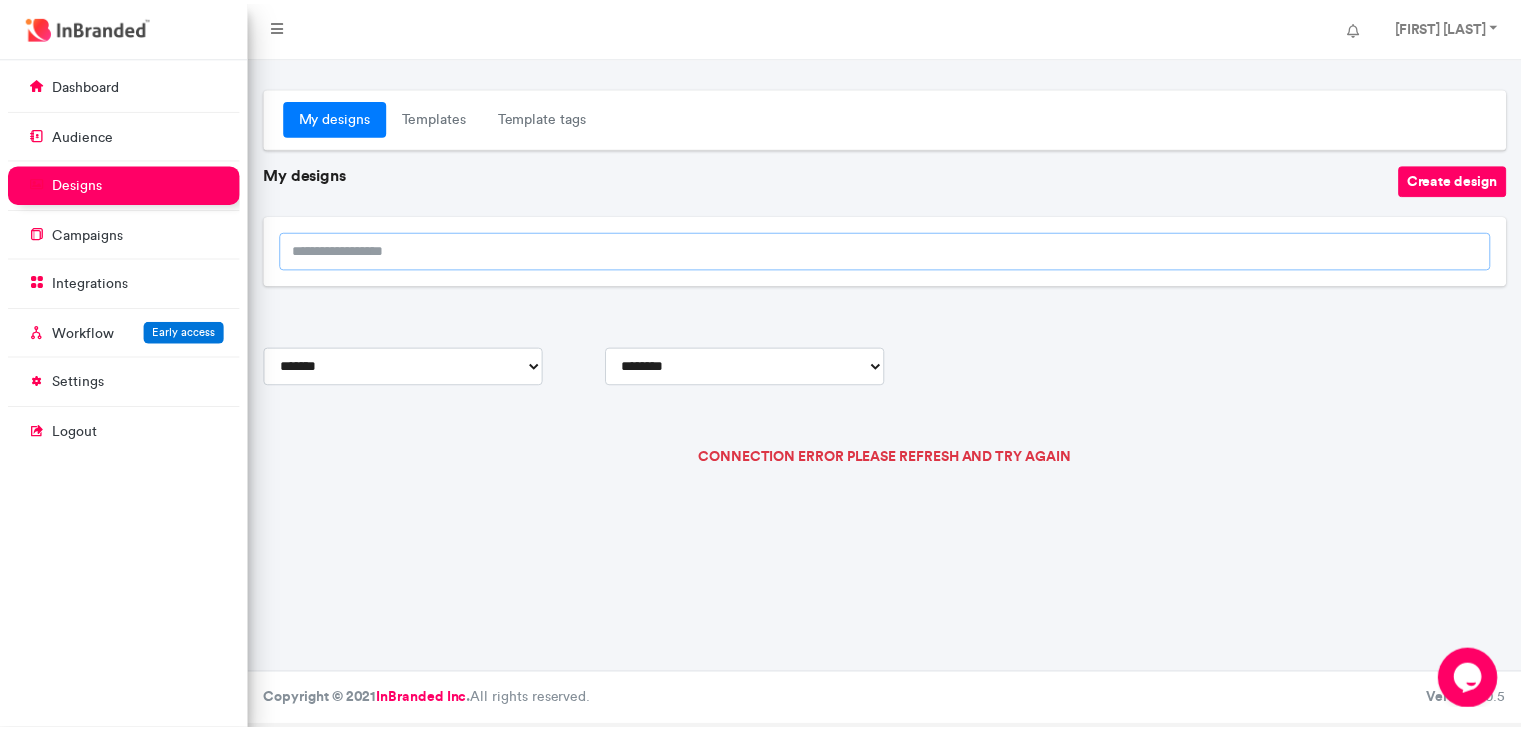 scroll, scrollTop: 0, scrollLeft: 0, axis: both 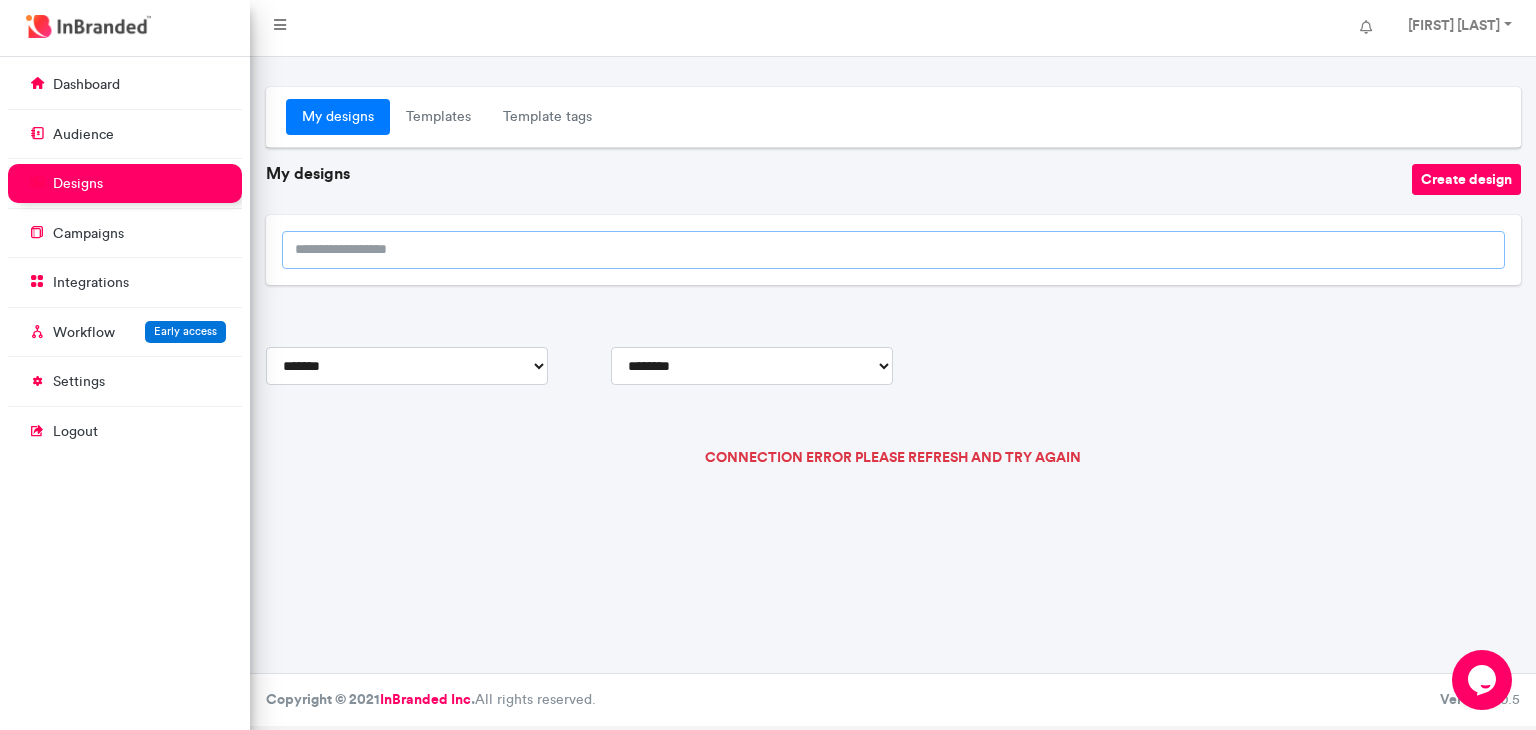 click at bounding box center (893, 250) 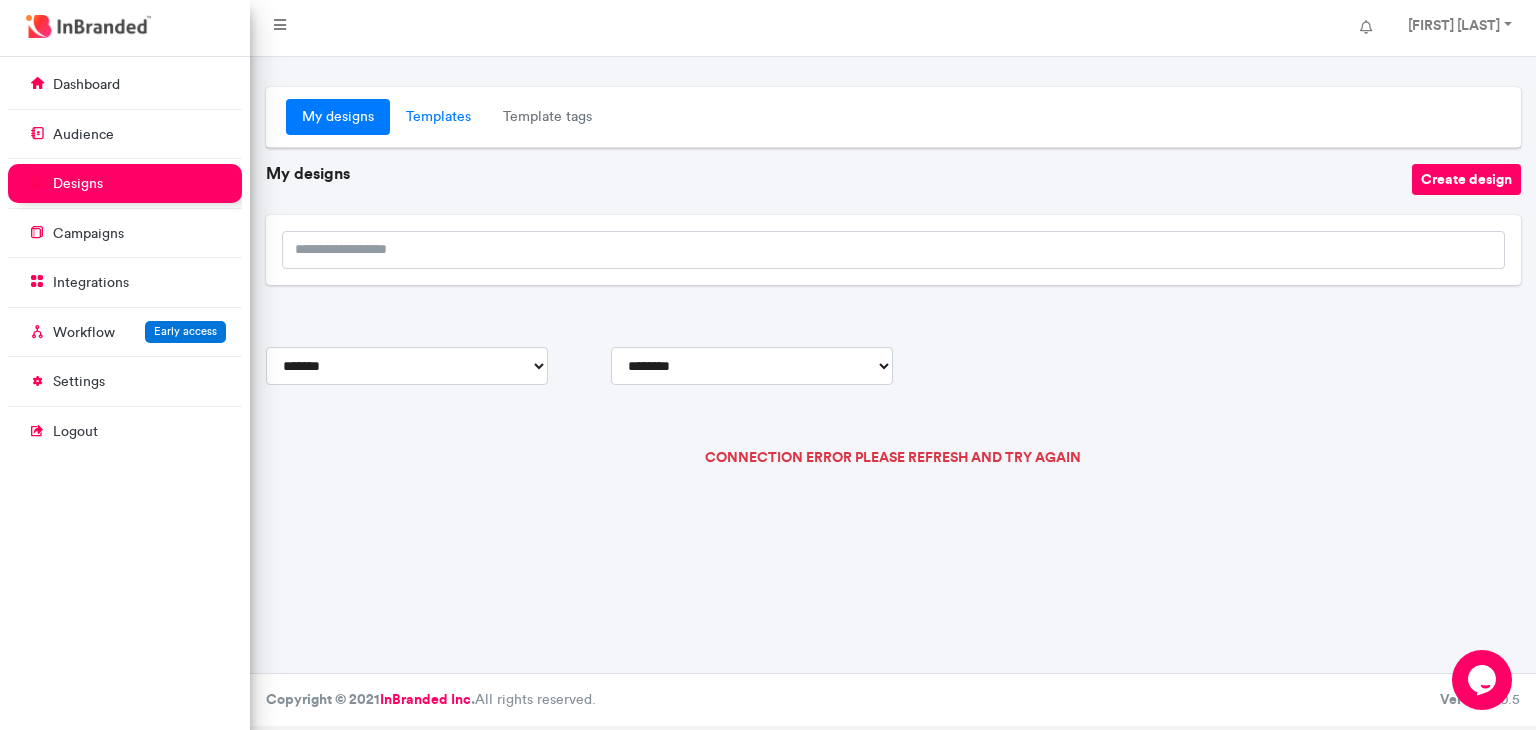 click on "Templates" at bounding box center [438, 117] 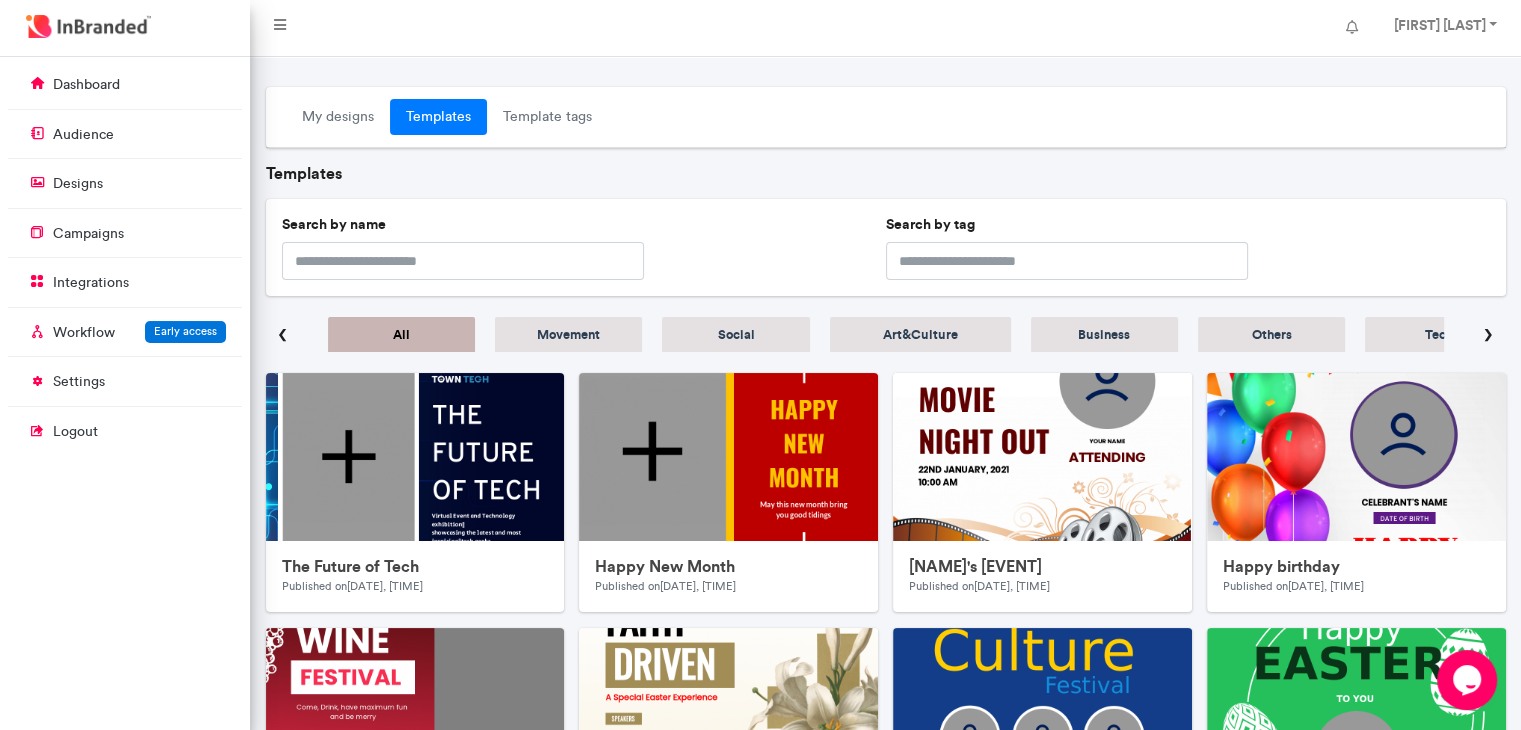 click on "›" at bounding box center [1488, 334] 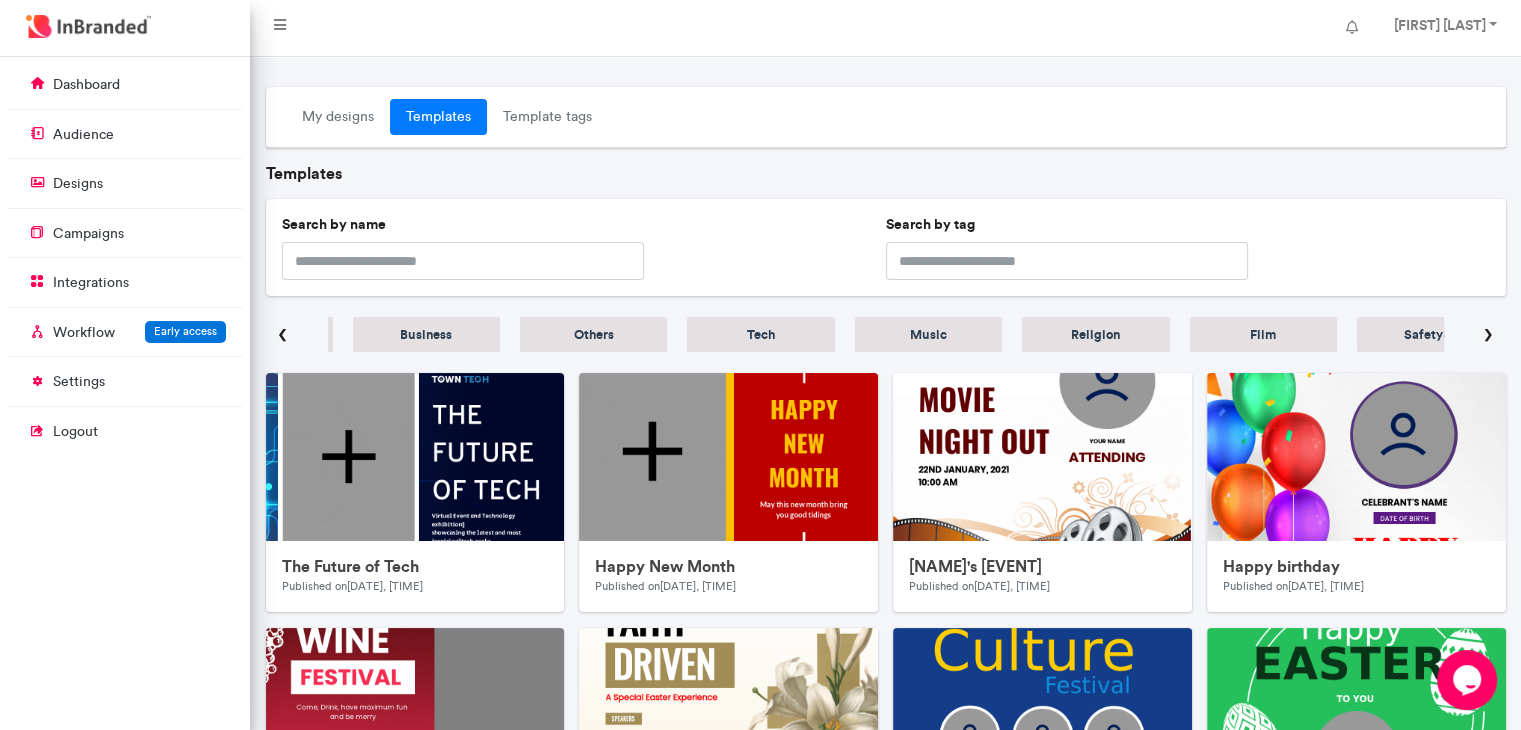 click on "›" at bounding box center (1488, 334) 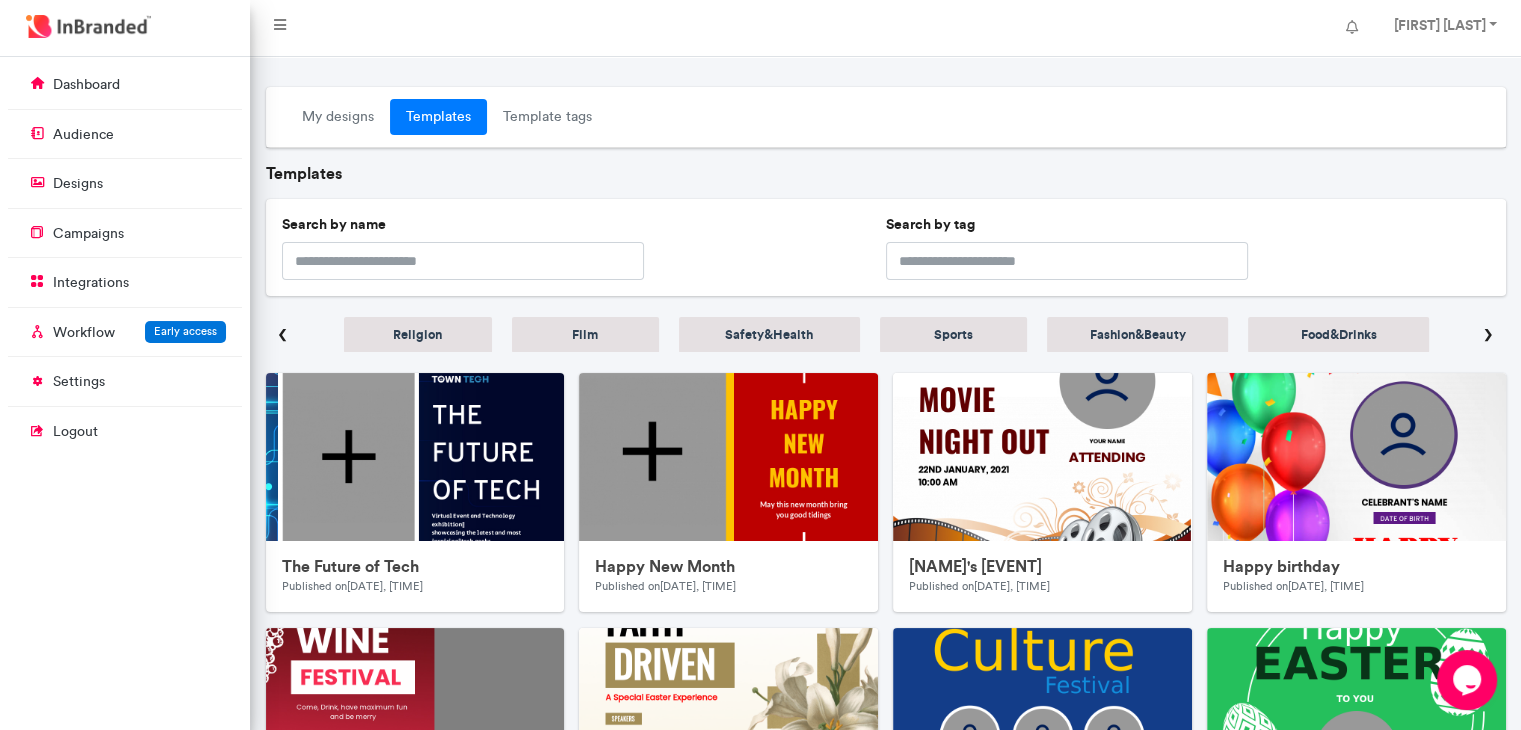 click on "›" at bounding box center [1488, 334] 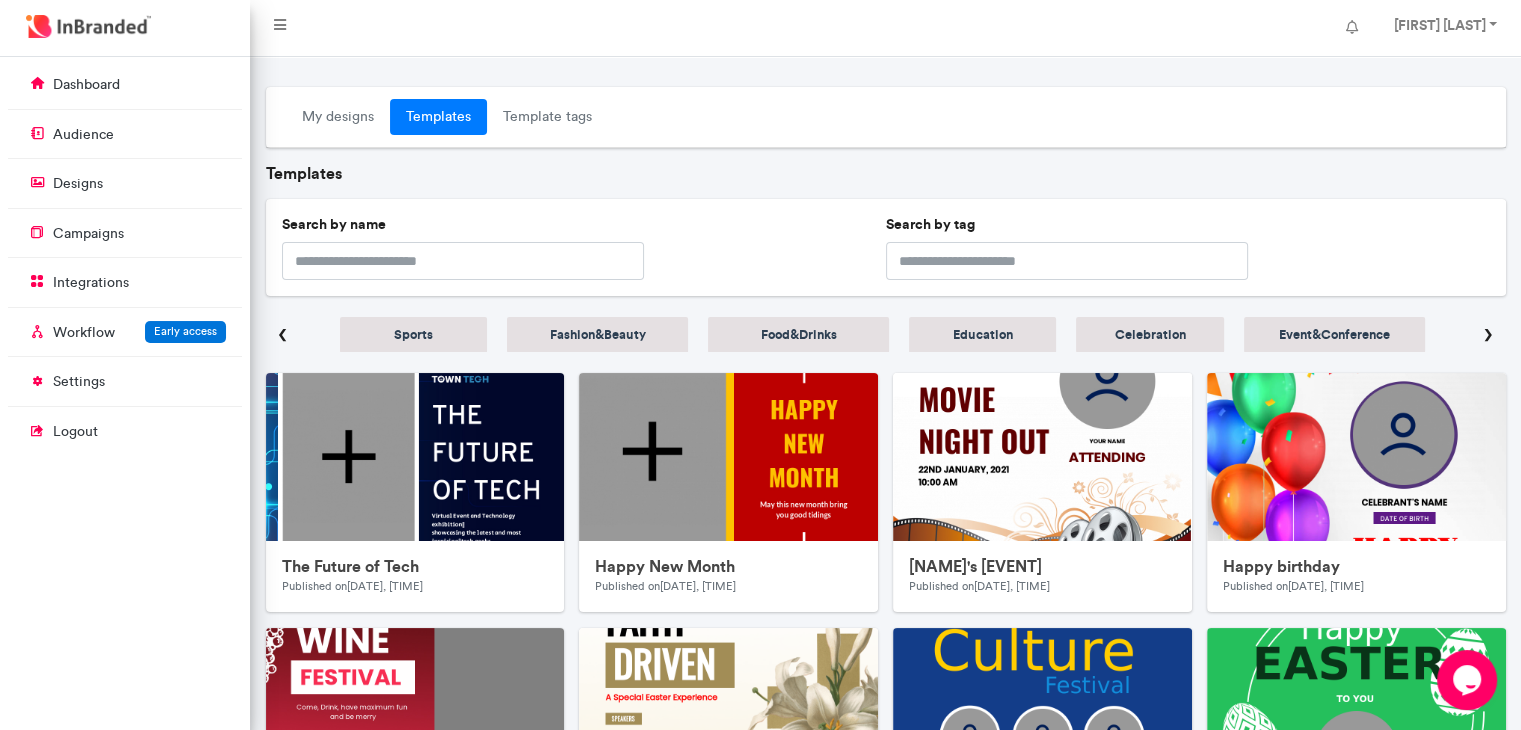 click on "›" at bounding box center [1488, 334] 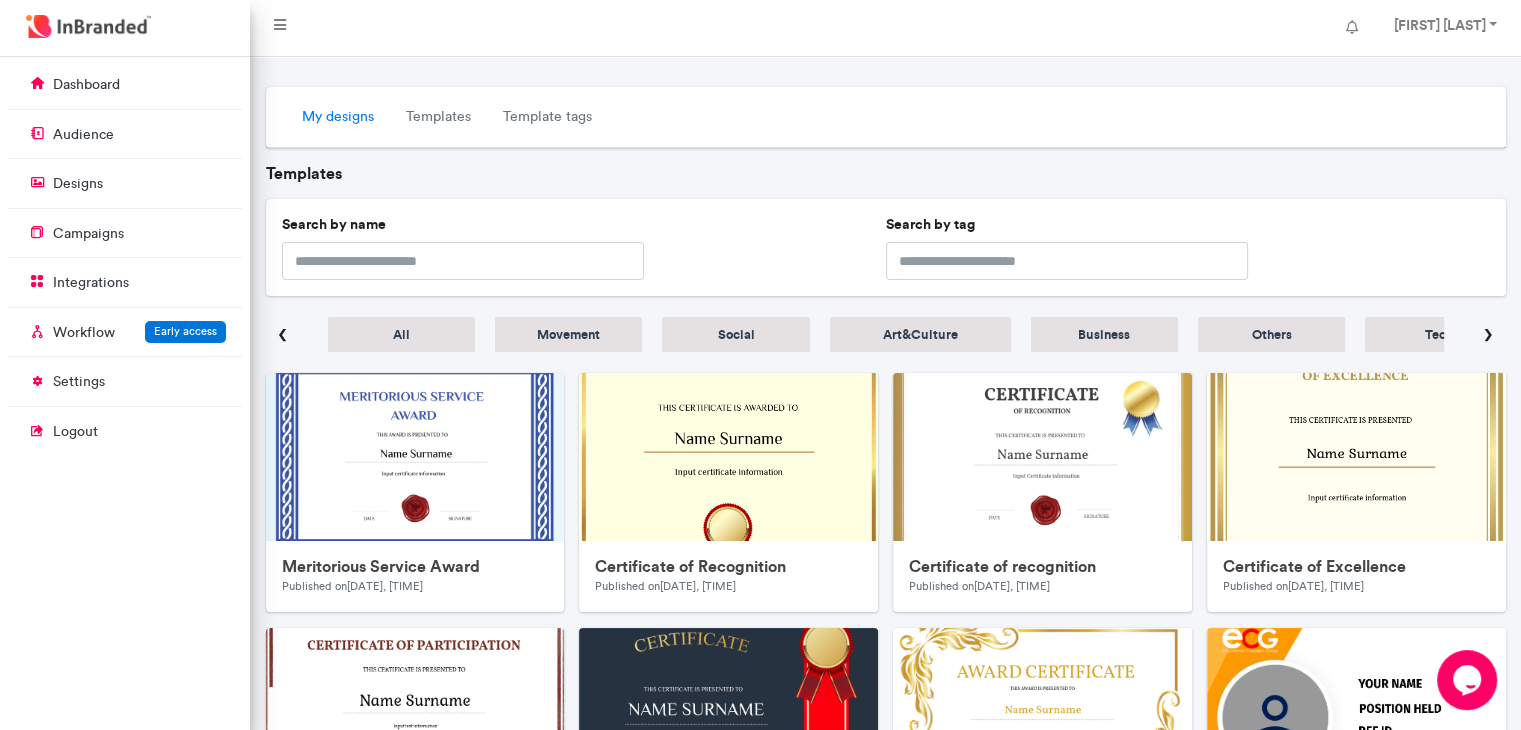 click on "My designs" at bounding box center [338, 117] 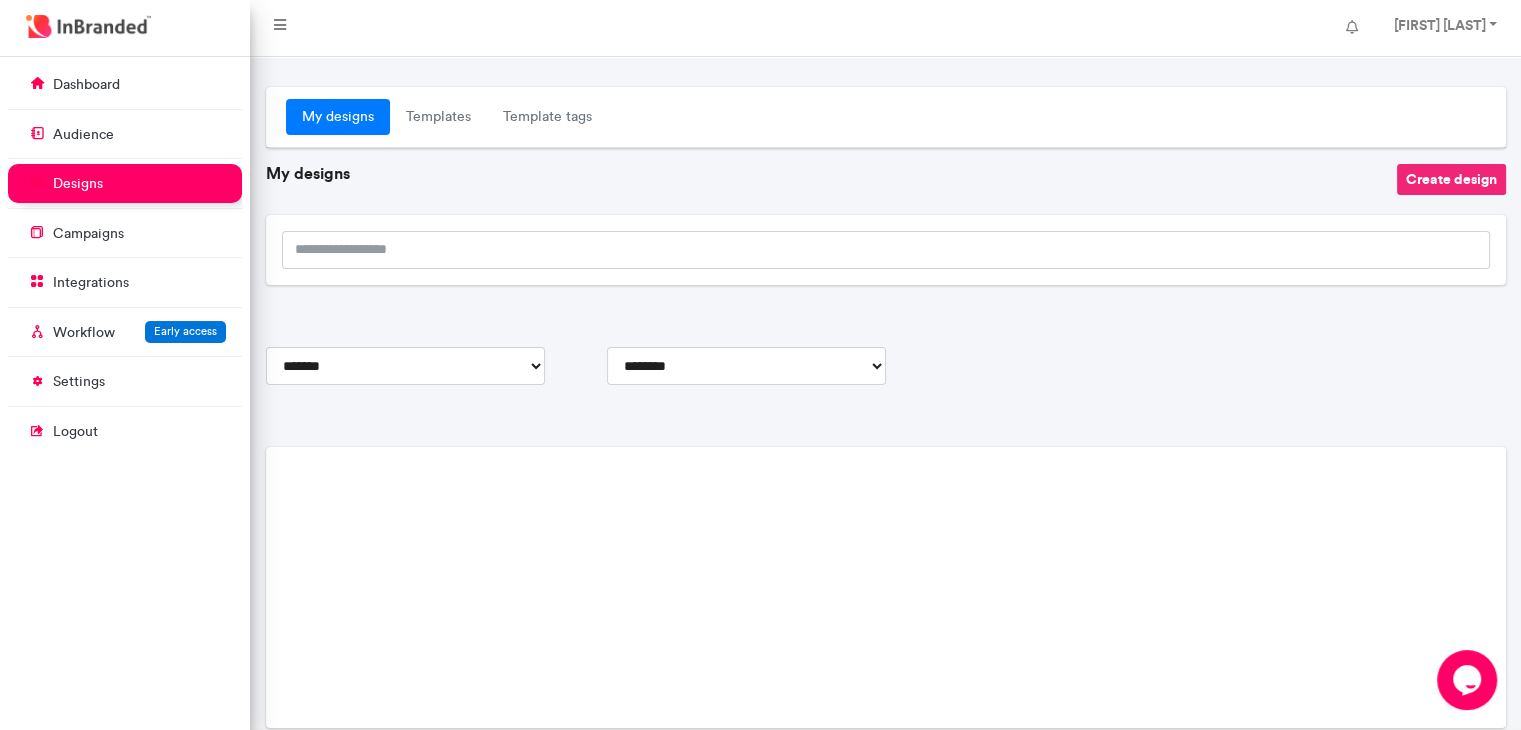 click on "Create design" at bounding box center (1451, 179) 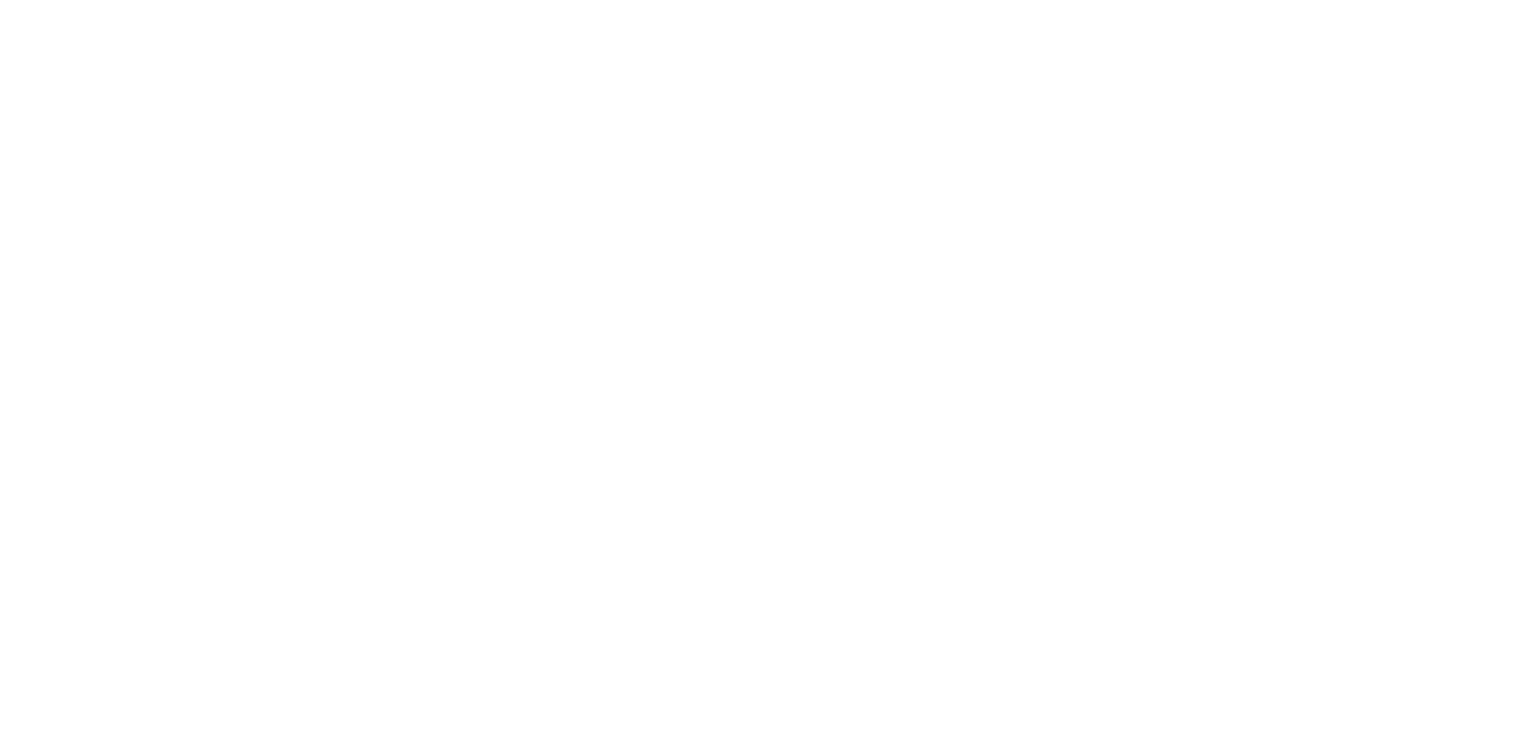 scroll, scrollTop: 0, scrollLeft: 0, axis: both 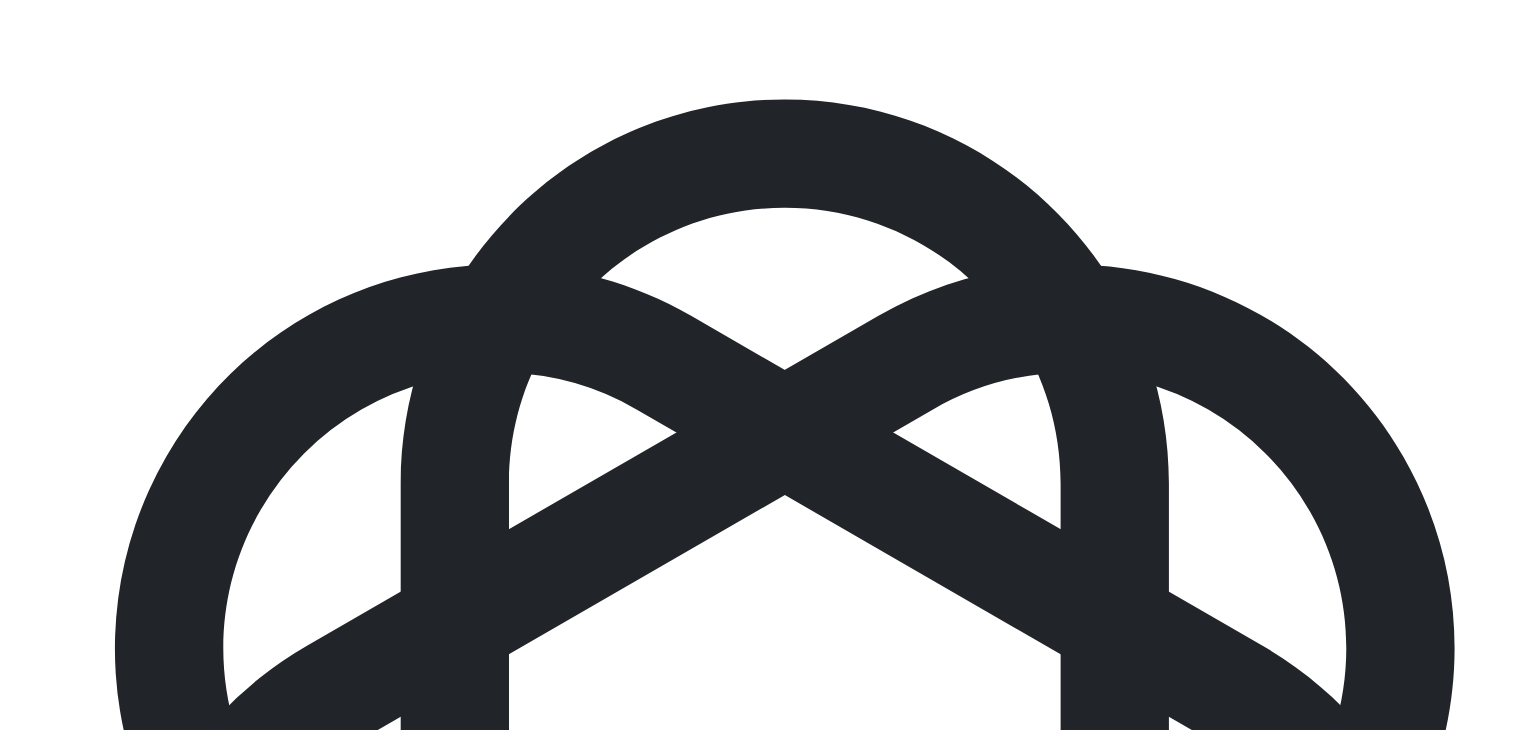 click on "Chat Nouvelle conversation Search Close modal Les données de ChatGPT ne sont pas en temps réel. La fonctionnalité WebAccess combine l'intelligence de ChatGPT avec des informations web en temps réel, permettant à GPT de gérer plus efficacement les questions liées aux informations en temps réel. Mettez à niveau pour obtenir cette fonctionnalité, et ne vous souciez plus des informations obsolètes ! Mettez à jour maintenant 🤓 Expliquer une chose complexe Expliquez l'intelligence artificielle de telle sorte            que je puisse l'expliquer à mon enfant de six ans. 🧠 Obtenez des suggestions et créez de nouvelles idées S'il vous plaît, donnez-moi les 10 meilleures idées de voyage autour du monde 💭 Traduire, résumer, corriger la grammaire et plus encore... Je t'aime       GPT-4o Mini Hello, how can I help you today? Copier  Arrêtez de générer       GPT-4o Mini  AITOPIA        GPT-4o Mini Très rapide, idéal pour la plupart des tâches quotidiennes.        GPT-4o" at bounding box center [768, 26396] 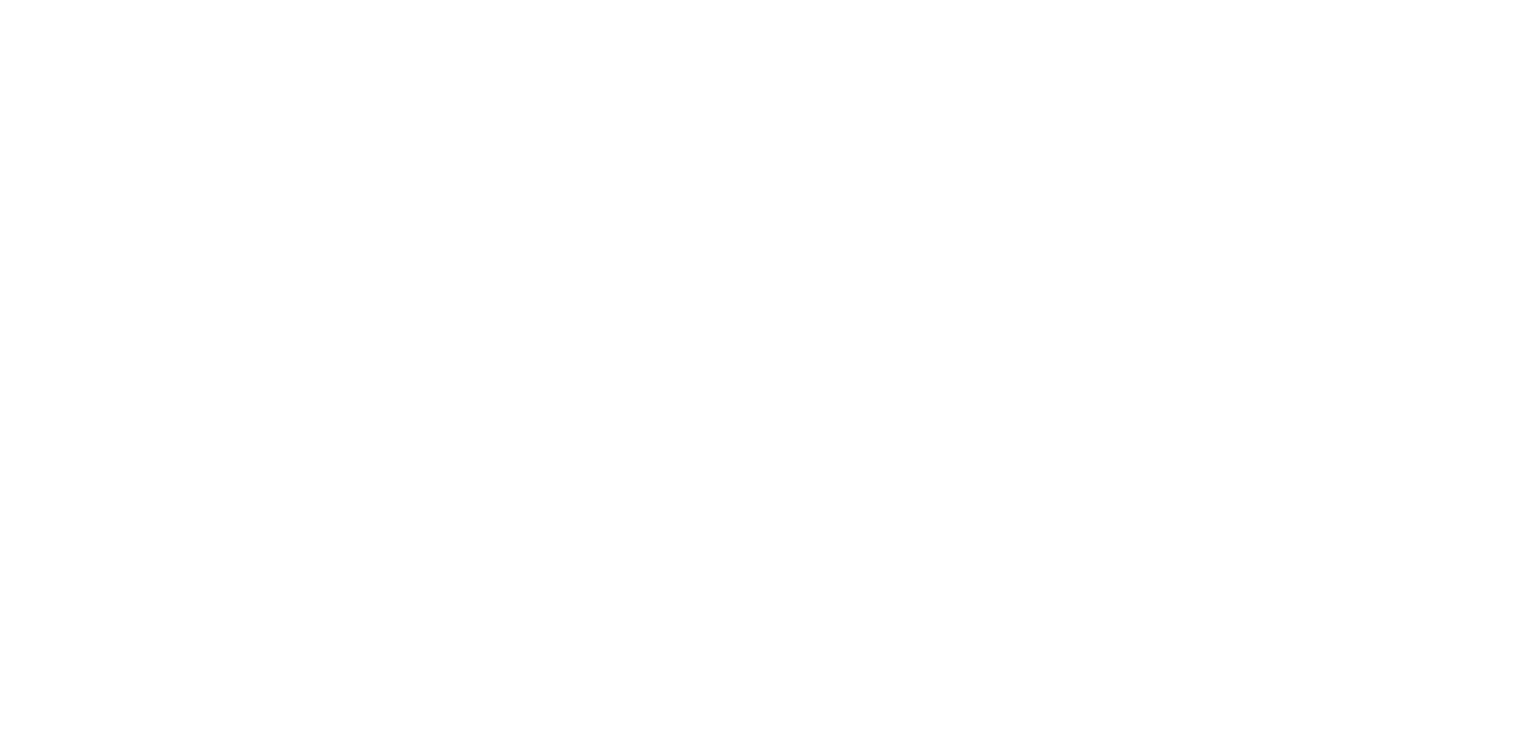 scroll, scrollTop: 0, scrollLeft: 0, axis: both 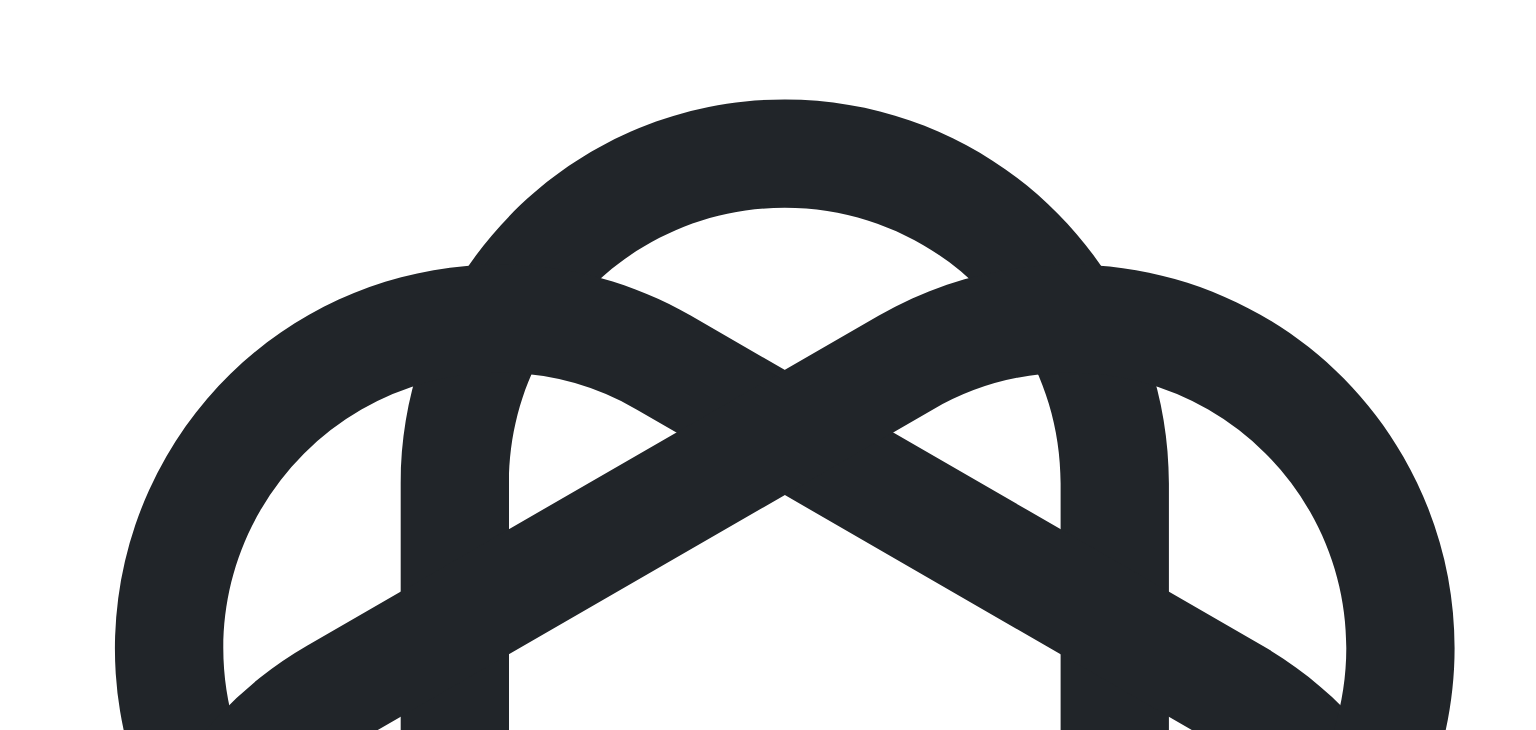click on "Chat Nouvelle conversation Search Close modal Les données de ChatGPT ne sont pas en temps réel. La fonctionnalité WebAccess combine l'intelligence de ChatGPT avec des informations web en temps réel, permettant à GPT de gérer plus efficacement les questions liées aux informations en temps réel. Mettez à niveau pour obtenir cette fonctionnalité, et ne vous souciez plus des informations obsolètes ! Mettez à jour maintenant 🤓 Expliquer une chose complexe Expliquez l'intelligence artificielle de telle sorte            que je puisse l'expliquer à mon enfant de six ans. 🧠 Obtenez des suggestions et créez de nouvelles idées S'il vous plaît, donnez-moi les 10 meilleures idées de voyage autour du monde 💭 Traduire, résumer, corriger la grammaire et plus encore... Je t'aime       GPT-4o Mini Hello, how can I help you today? Copier  Arrêtez de générer       GPT-4o Mini  AITOPIA        GPT-4o Mini Très rapide, idéal pour la plupart des tâches quotidiennes.        GPT-4o" at bounding box center [768, 26396] 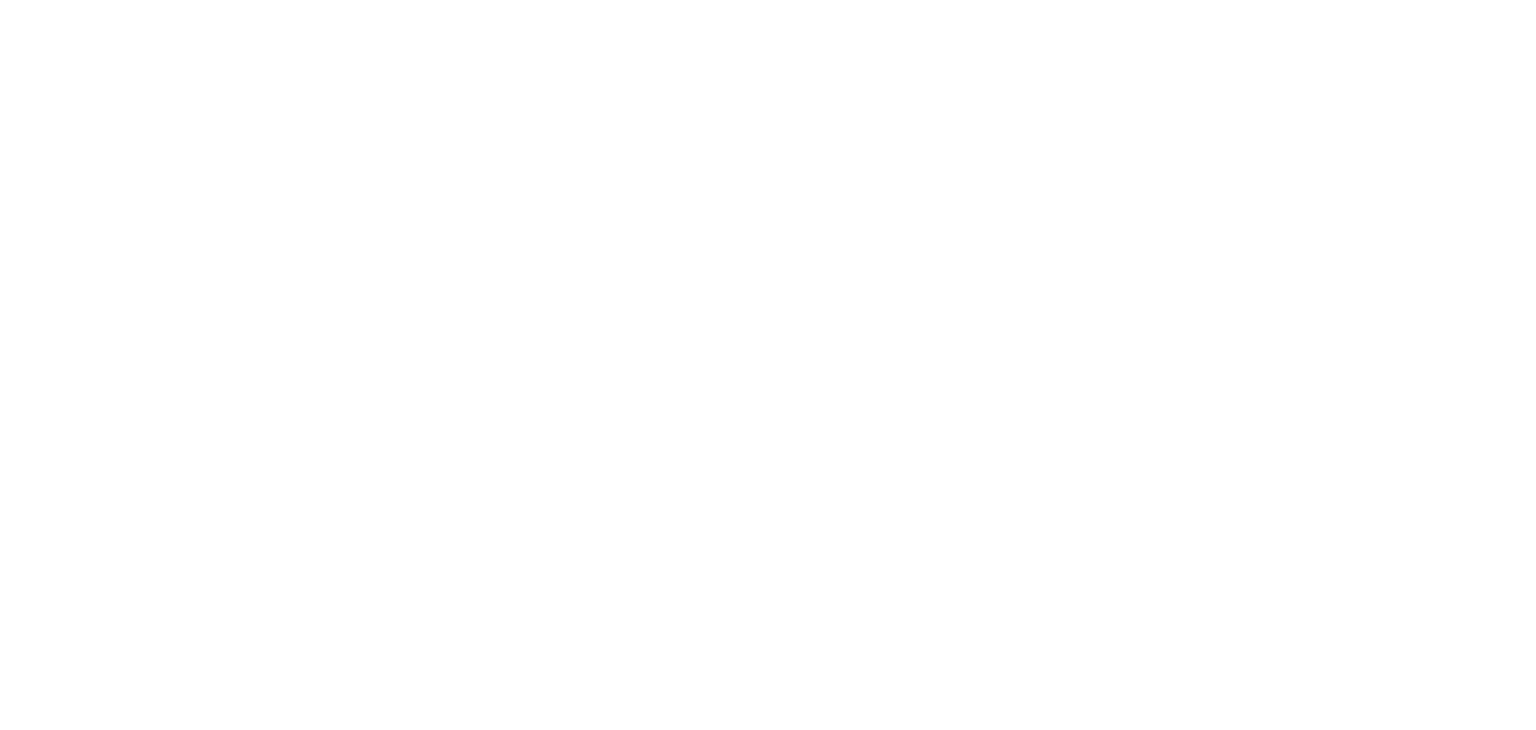 scroll, scrollTop: 0, scrollLeft: 0, axis: both 